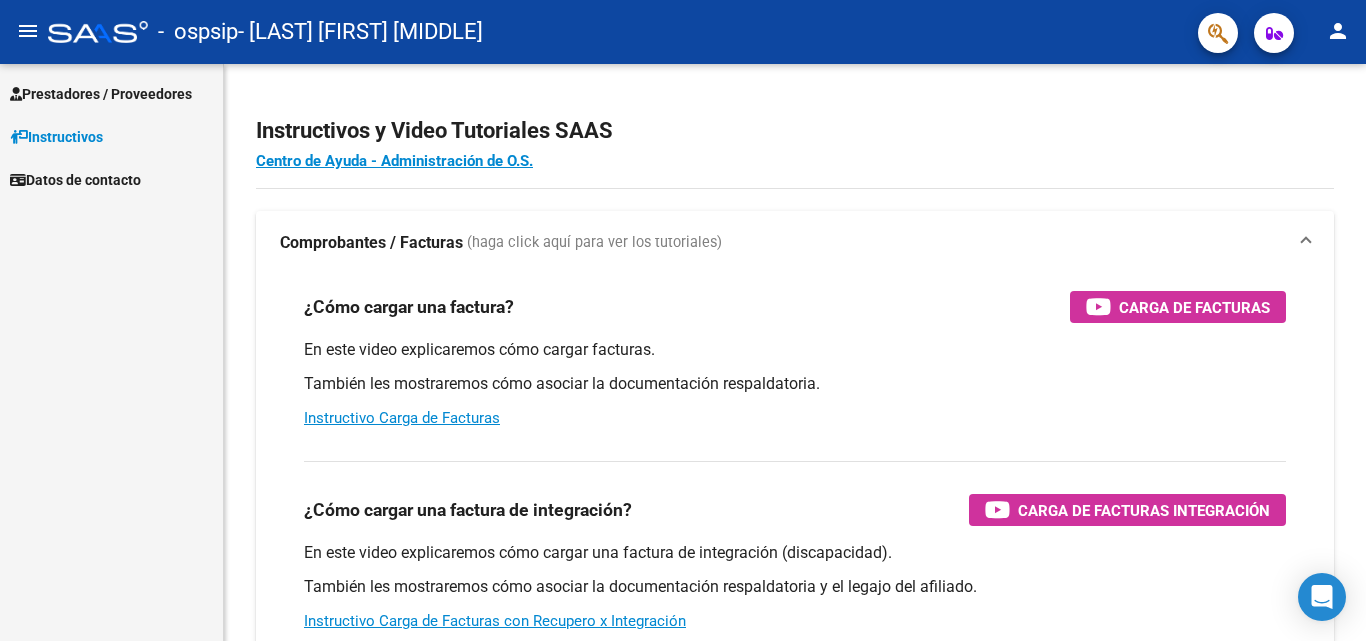 scroll, scrollTop: 0, scrollLeft: 0, axis: both 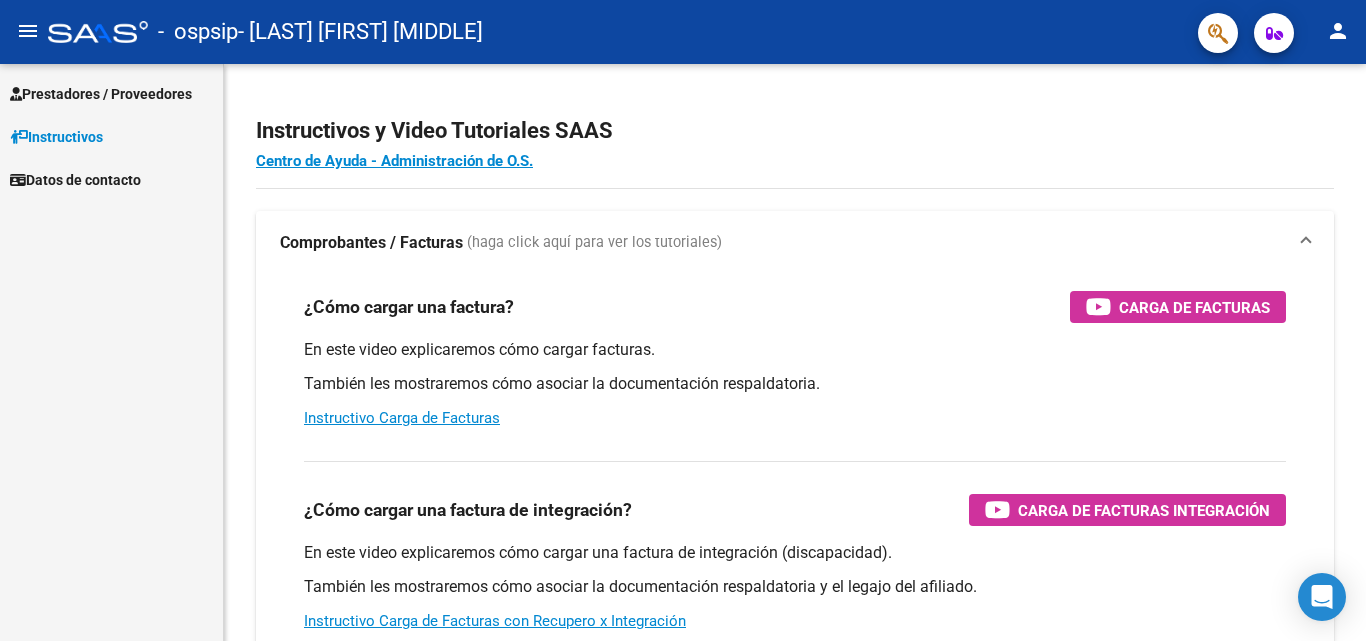 click on "Prestadores / Proveedores" at bounding box center (101, 94) 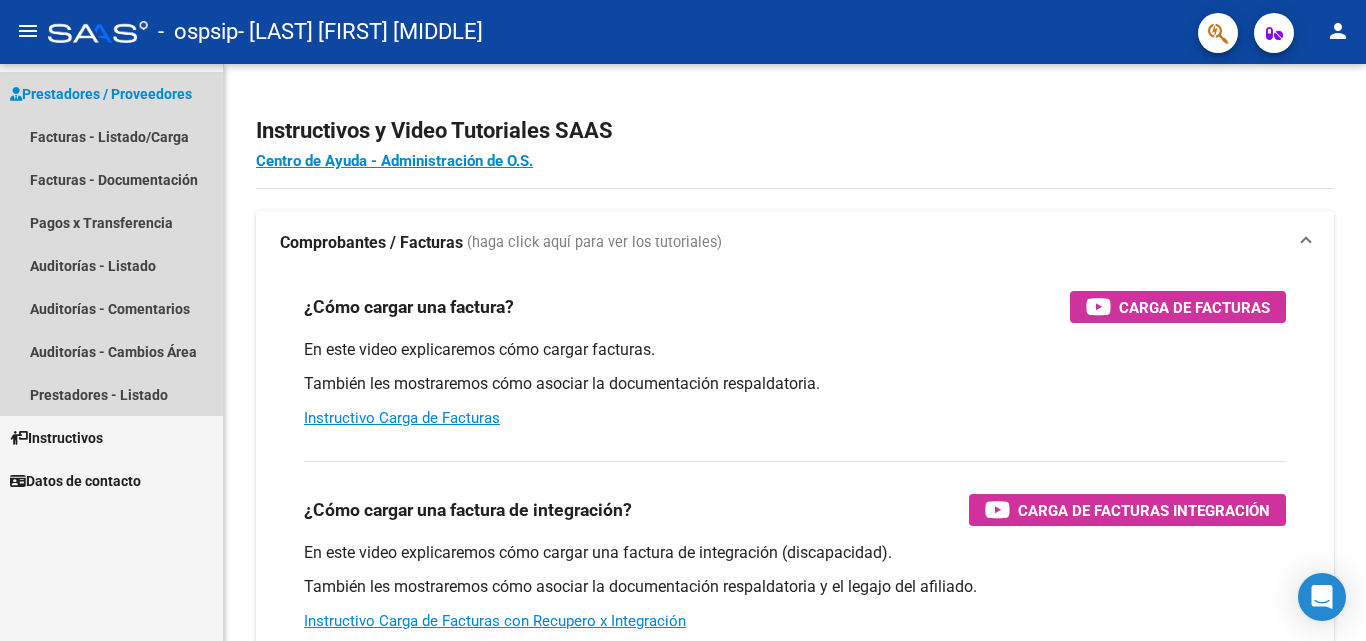 click on "Prestadores / Proveedores" at bounding box center [101, 94] 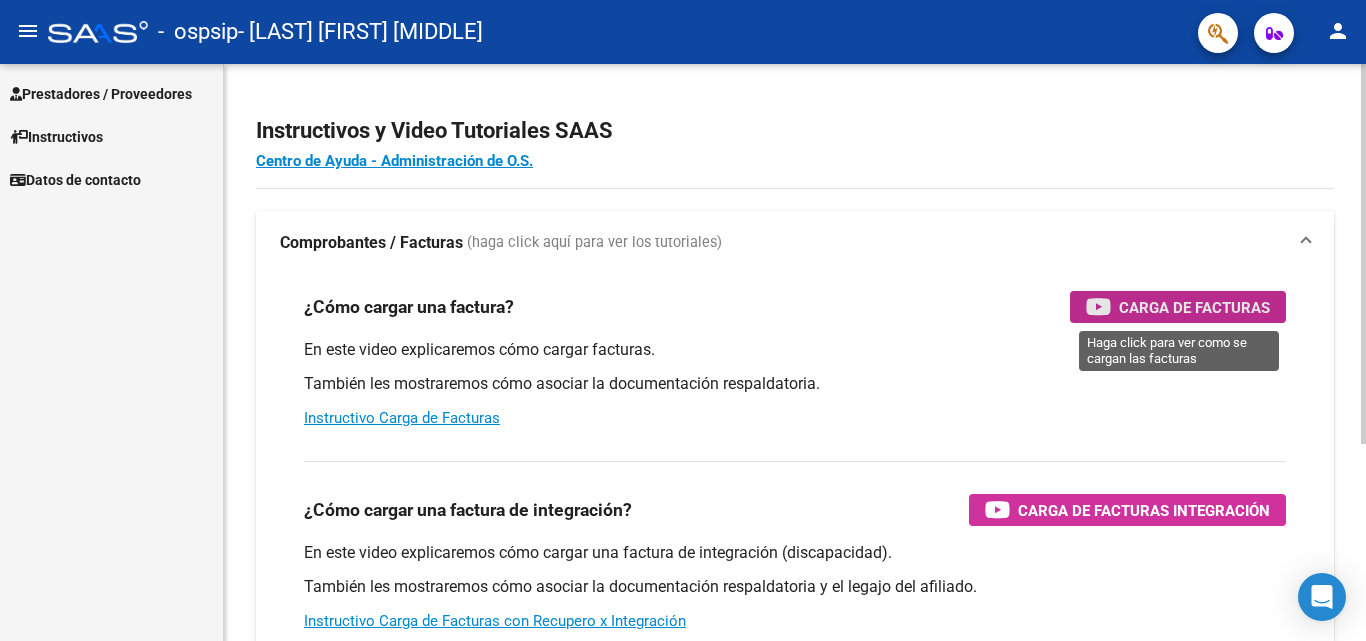 click on "Carga de Facturas" at bounding box center [1194, 307] 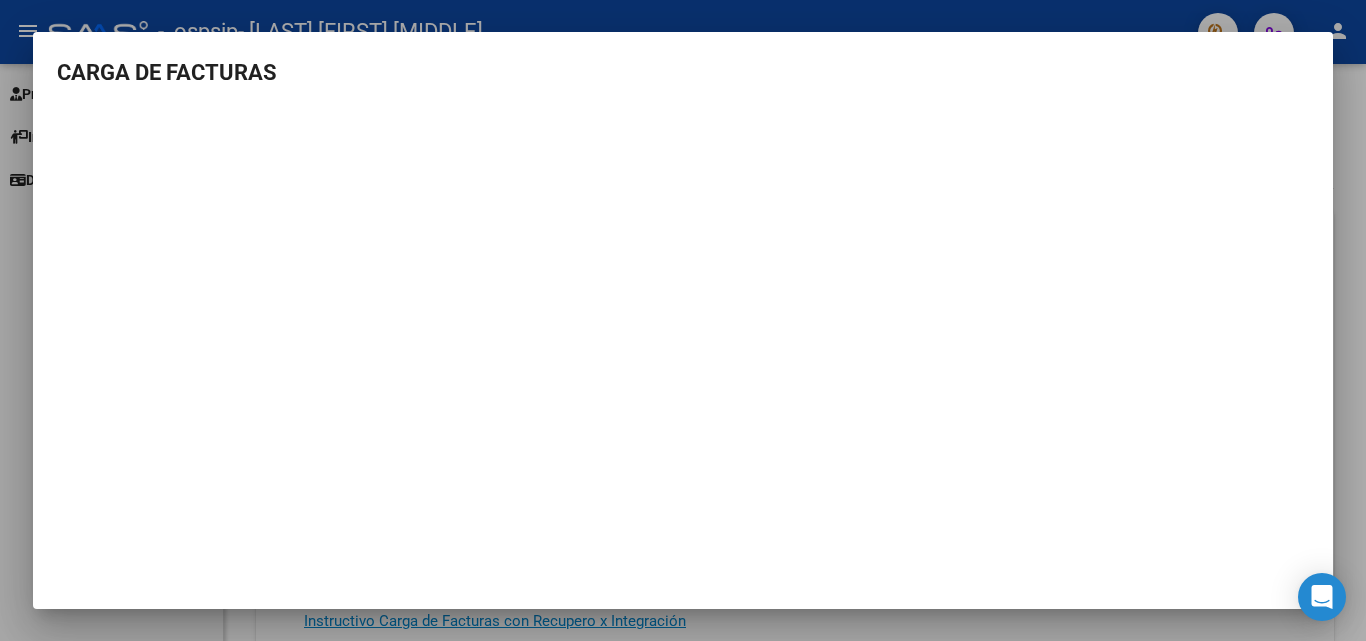 type 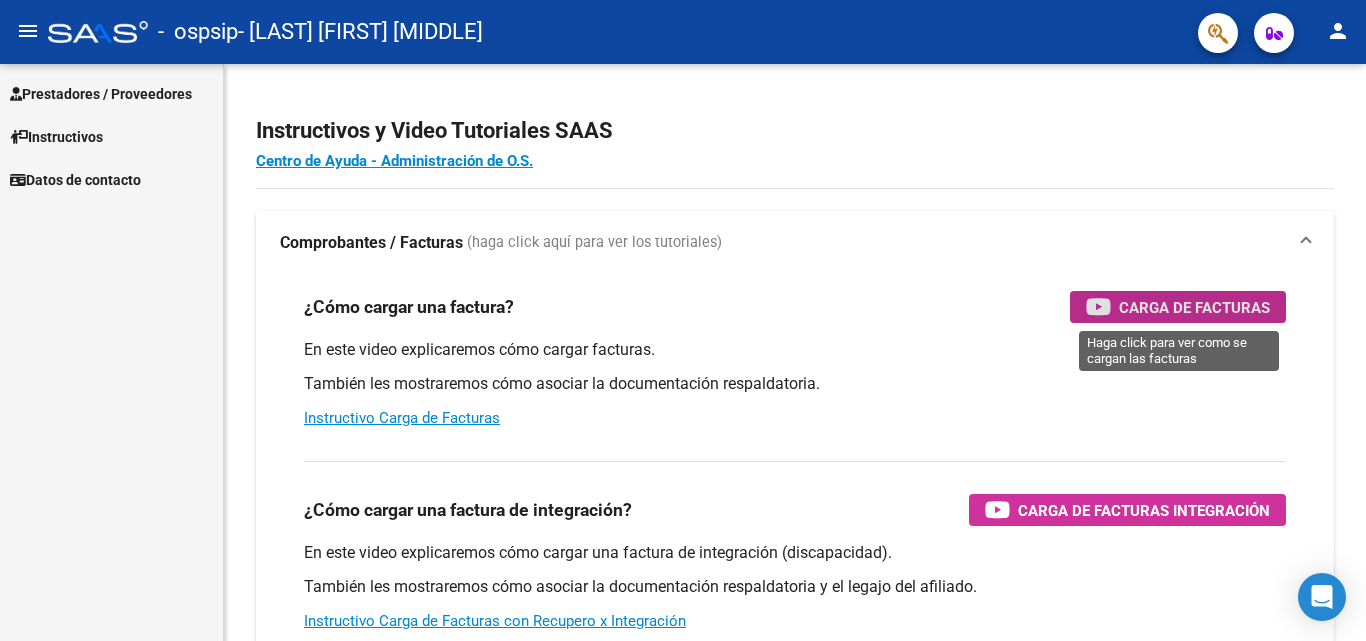 click on "menu" 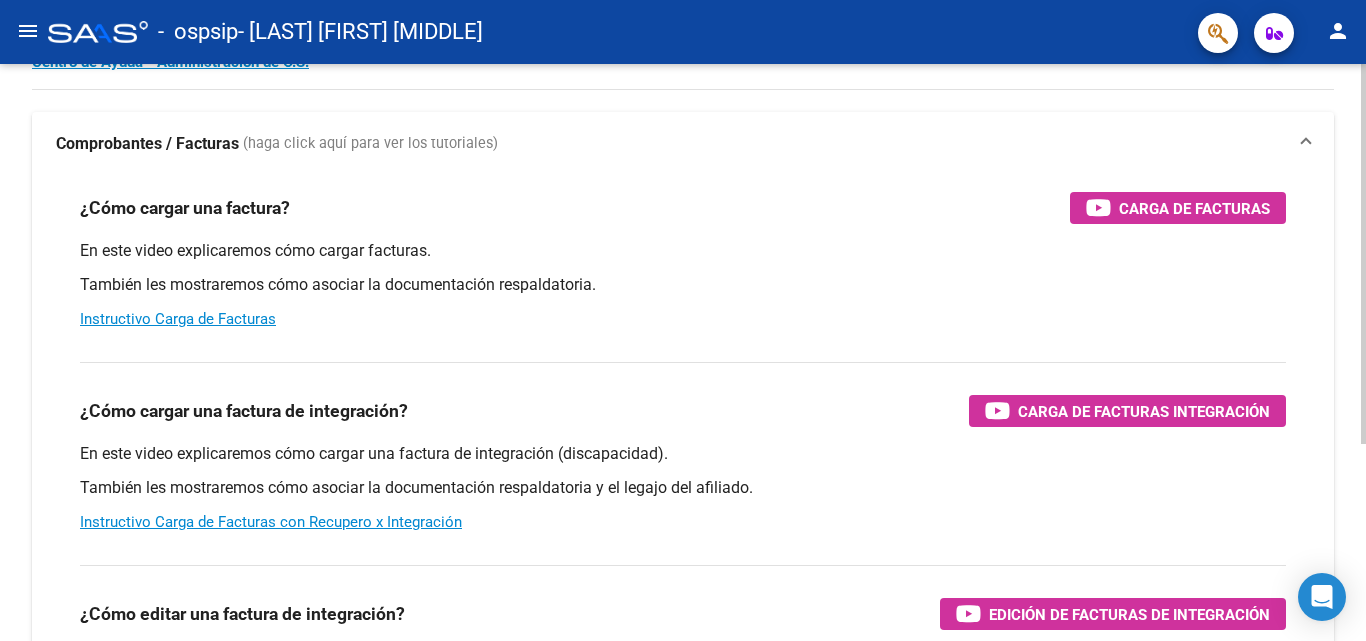 scroll, scrollTop: 0, scrollLeft: 0, axis: both 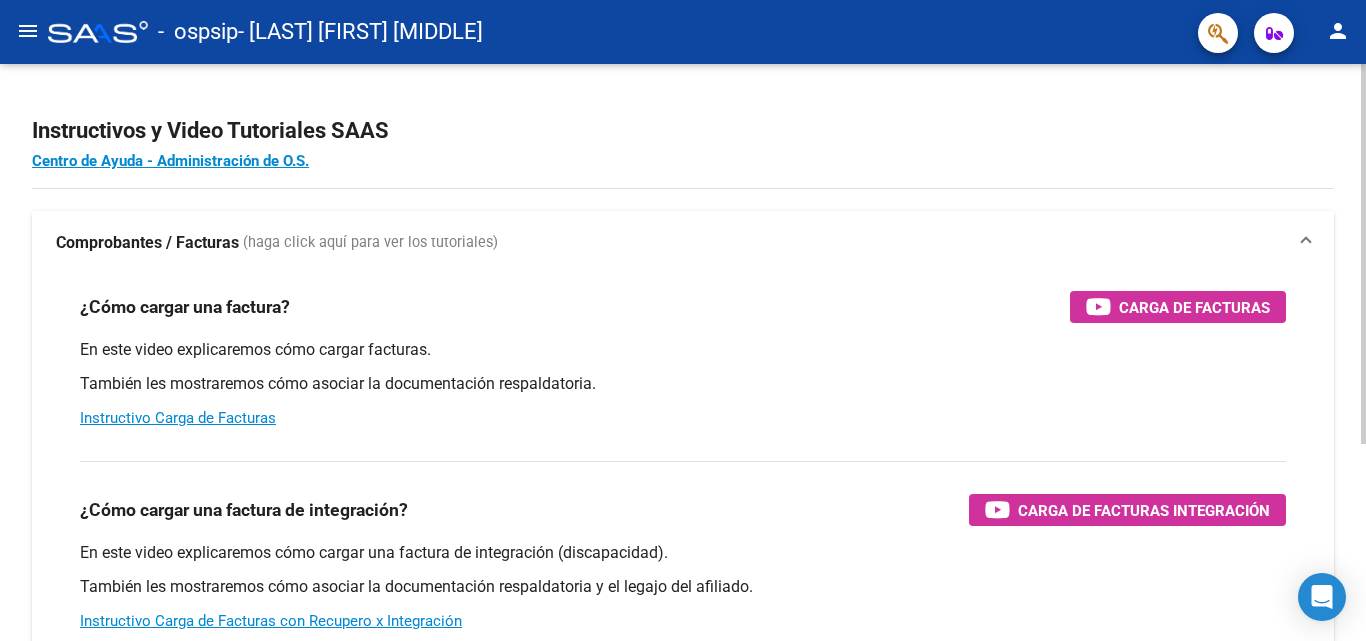 click 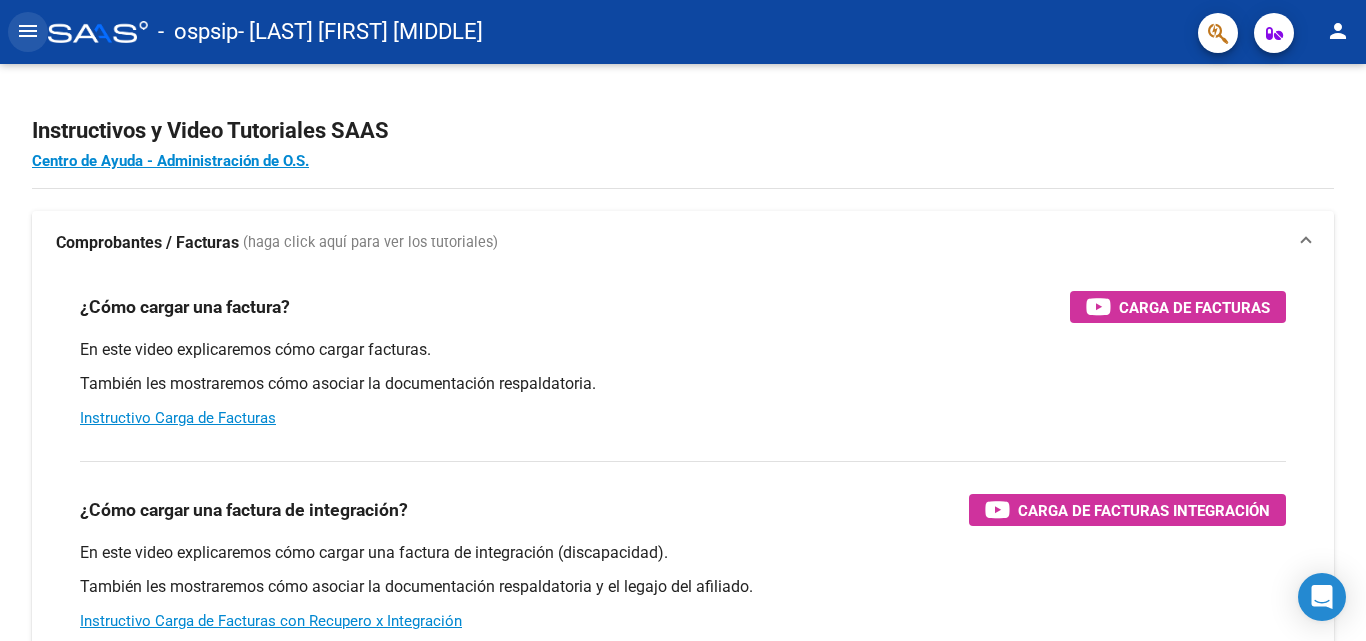 click on "menu" 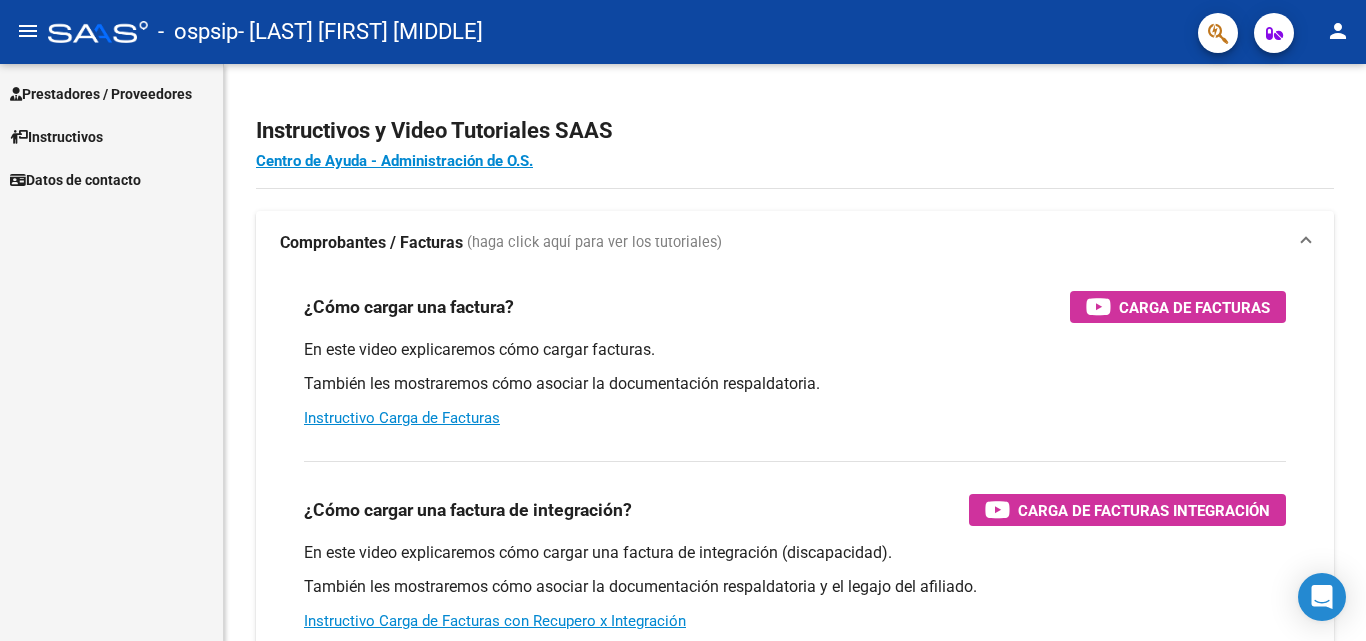 click on "Prestadores / Proveedores" at bounding box center [101, 94] 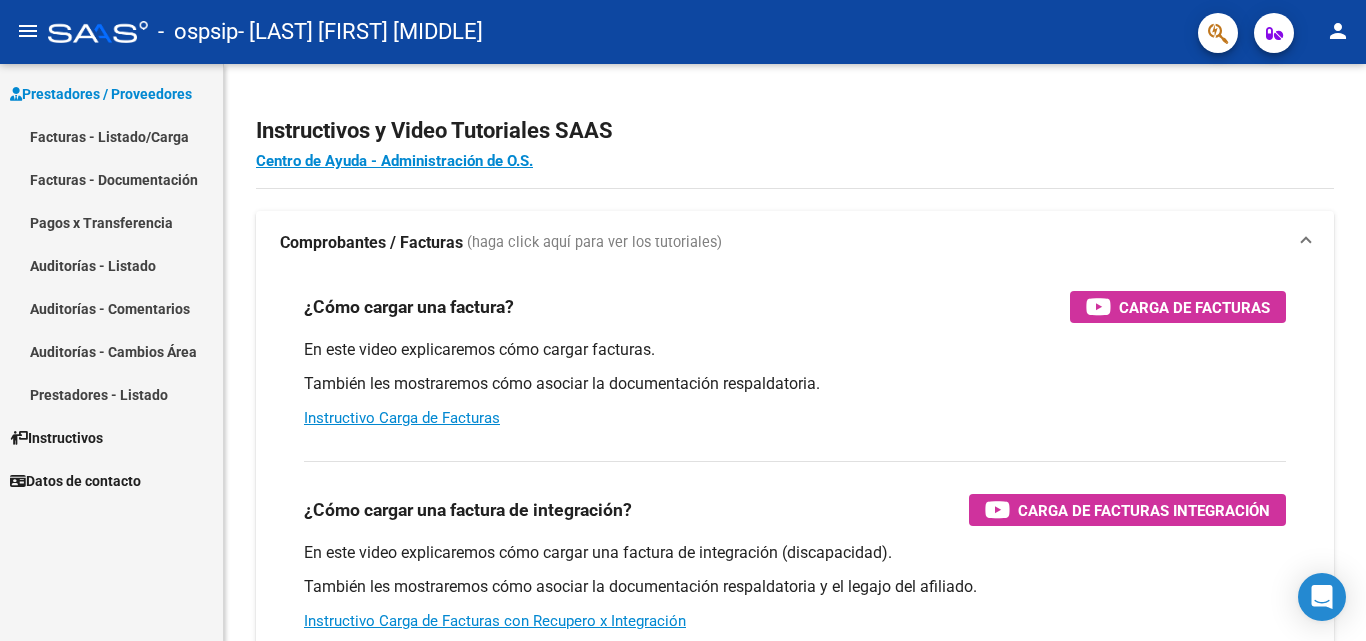 click on "Facturas - Listado/Carga" at bounding box center (111, 136) 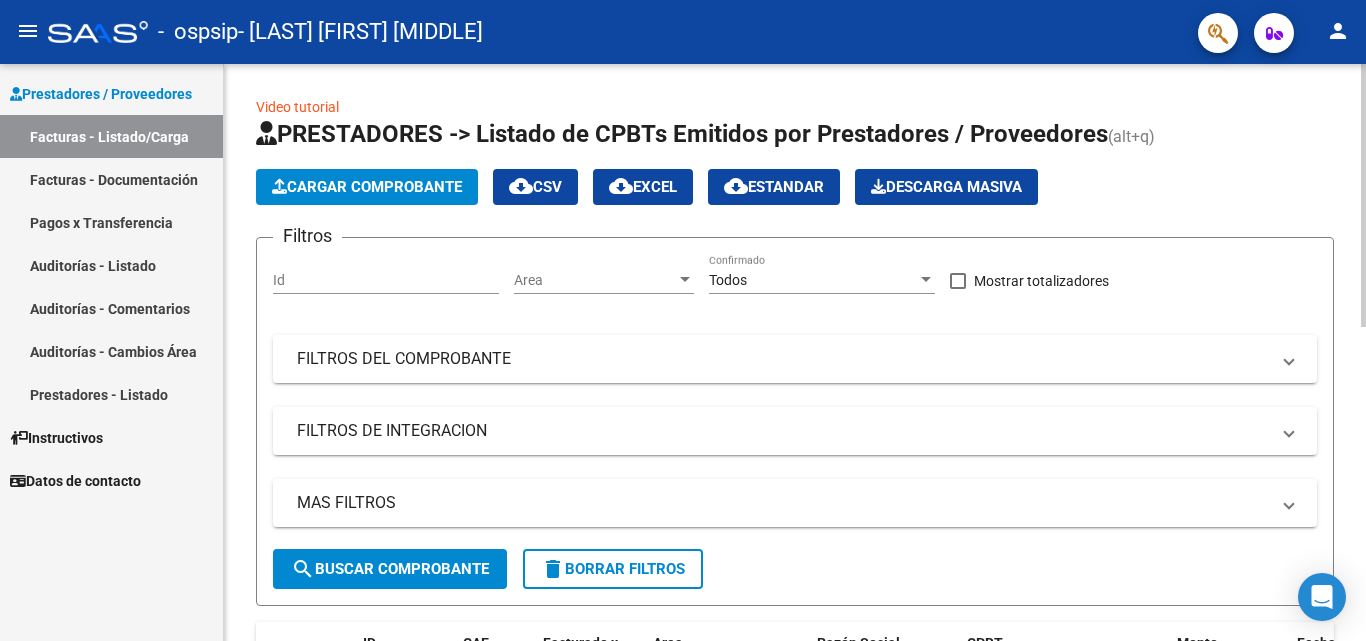 click on "Cargar Comprobante" 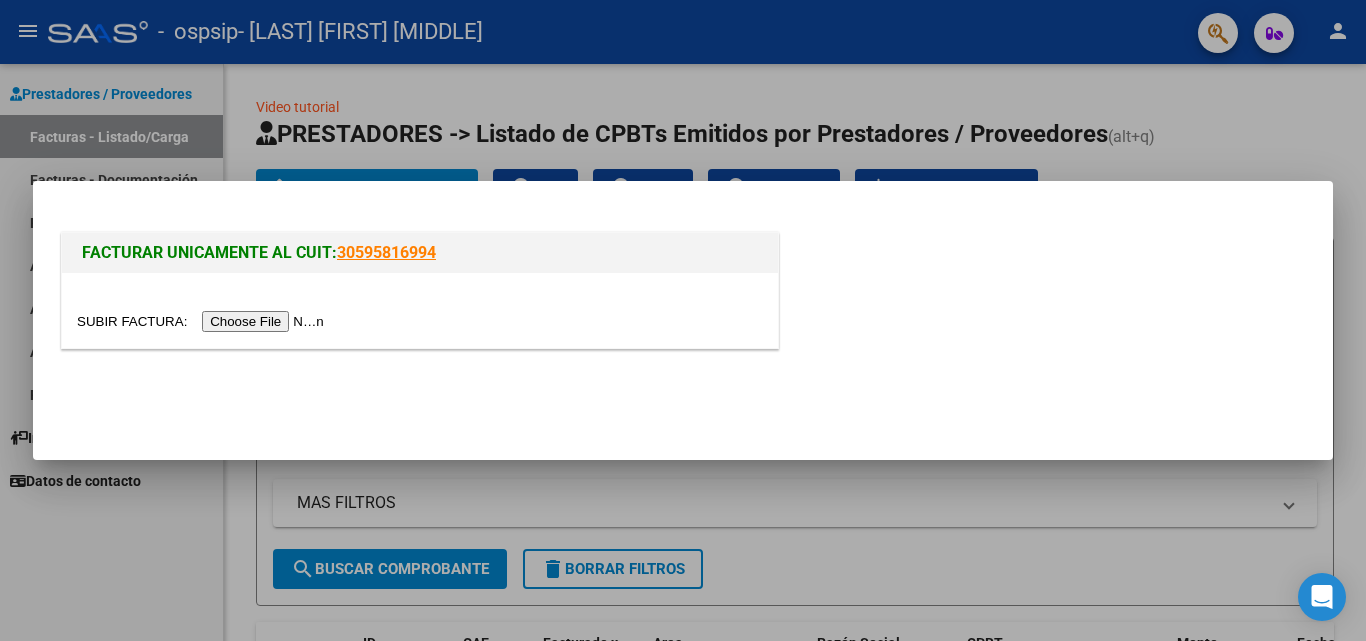 click at bounding box center (203, 321) 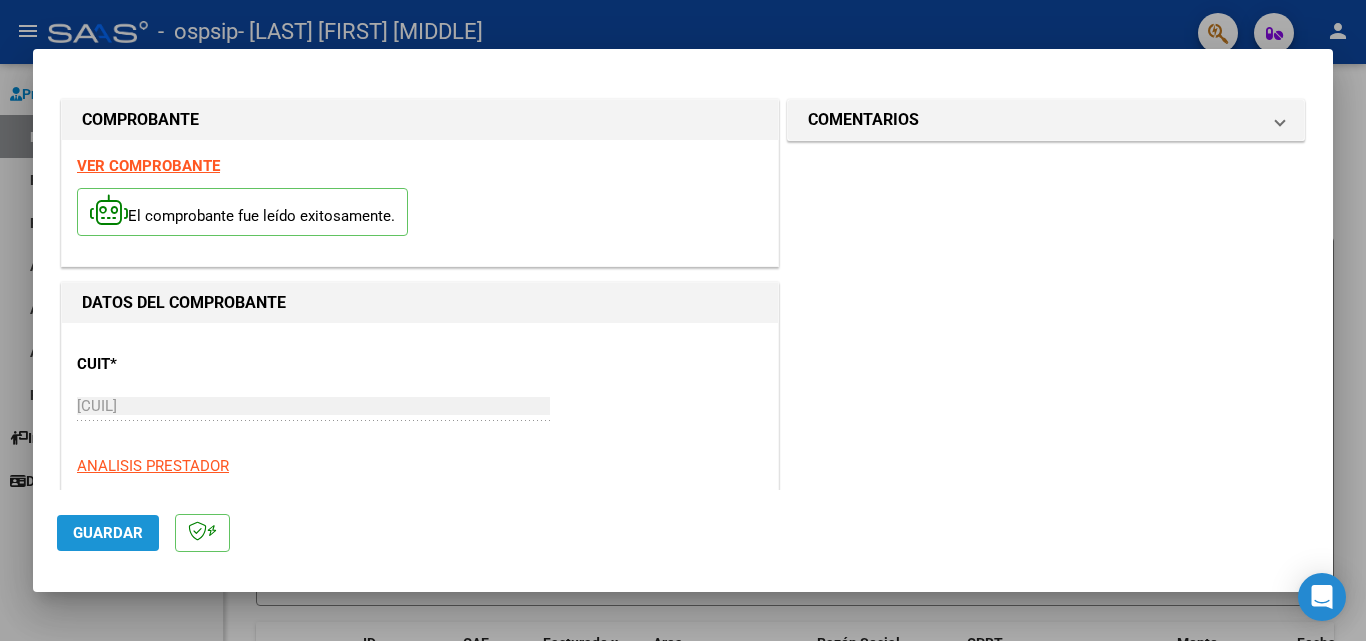 click on "Guardar" 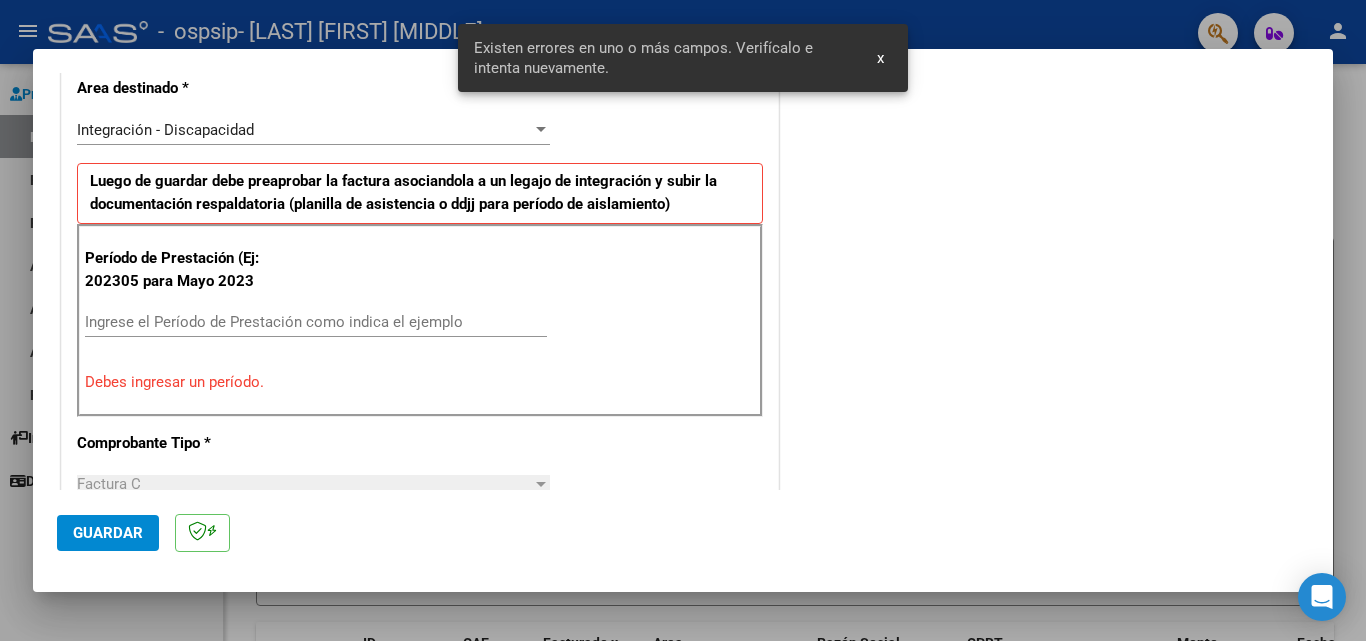 scroll, scrollTop: 451, scrollLeft: 0, axis: vertical 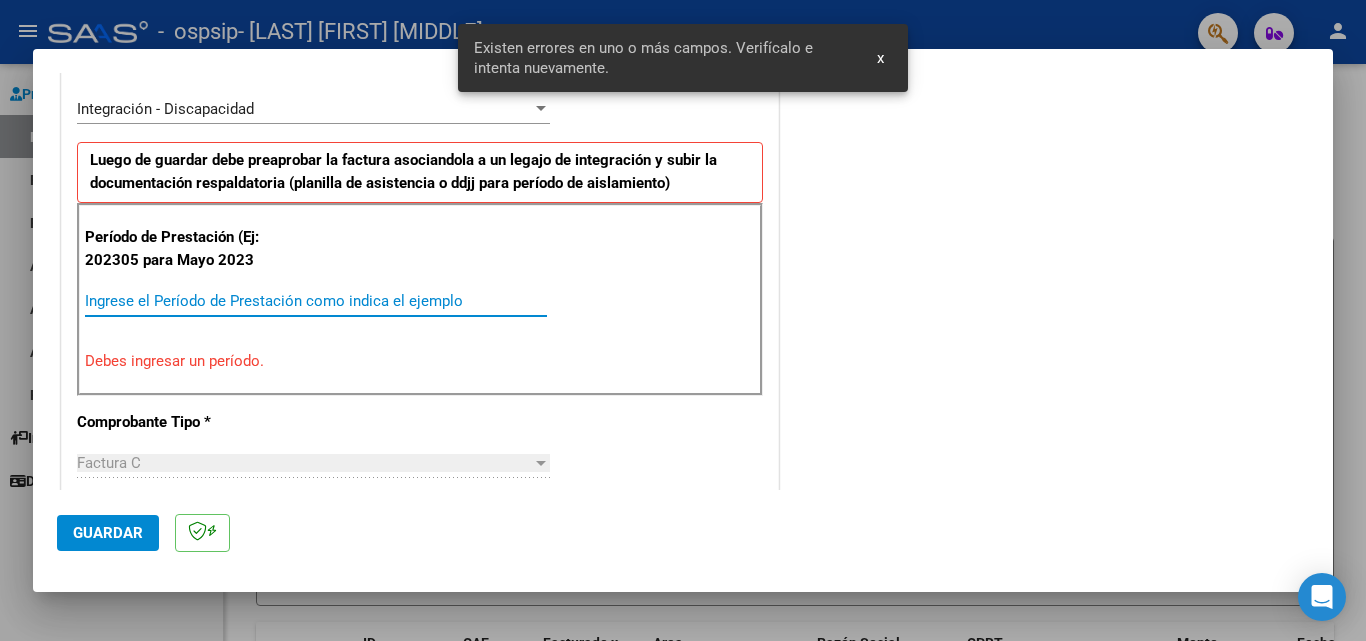 click on "Ingrese el Período de Prestación como indica el ejemplo" at bounding box center [316, 301] 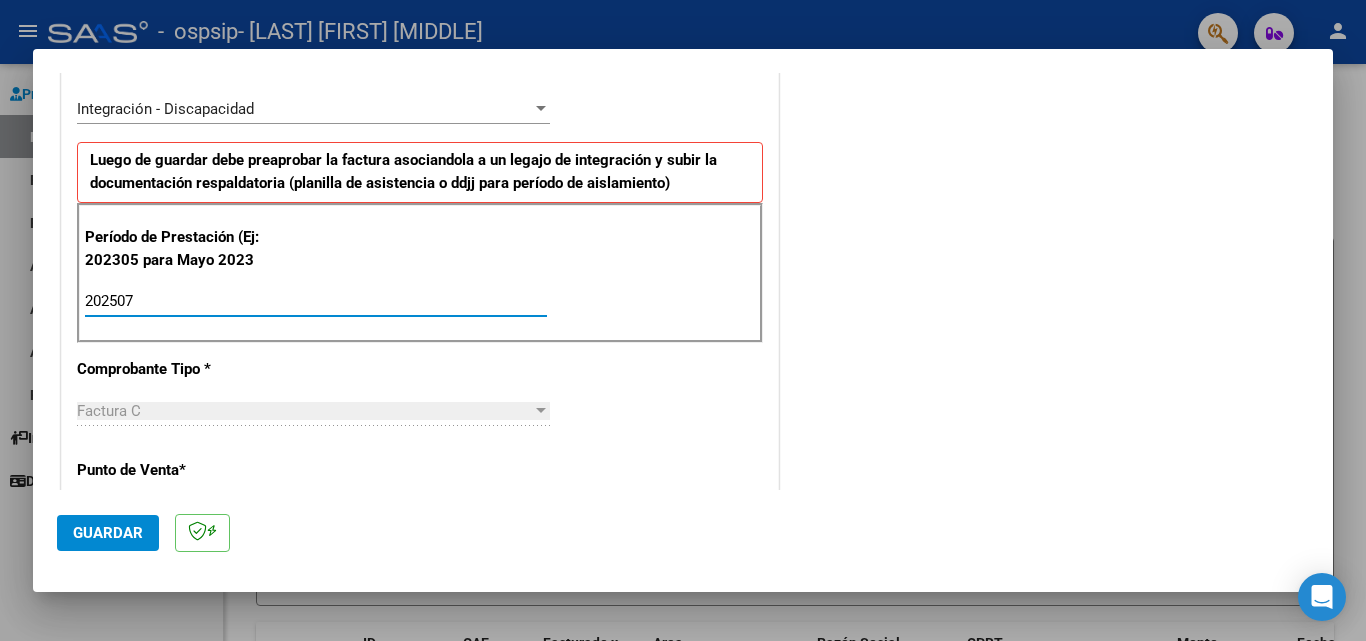 type on "202507" 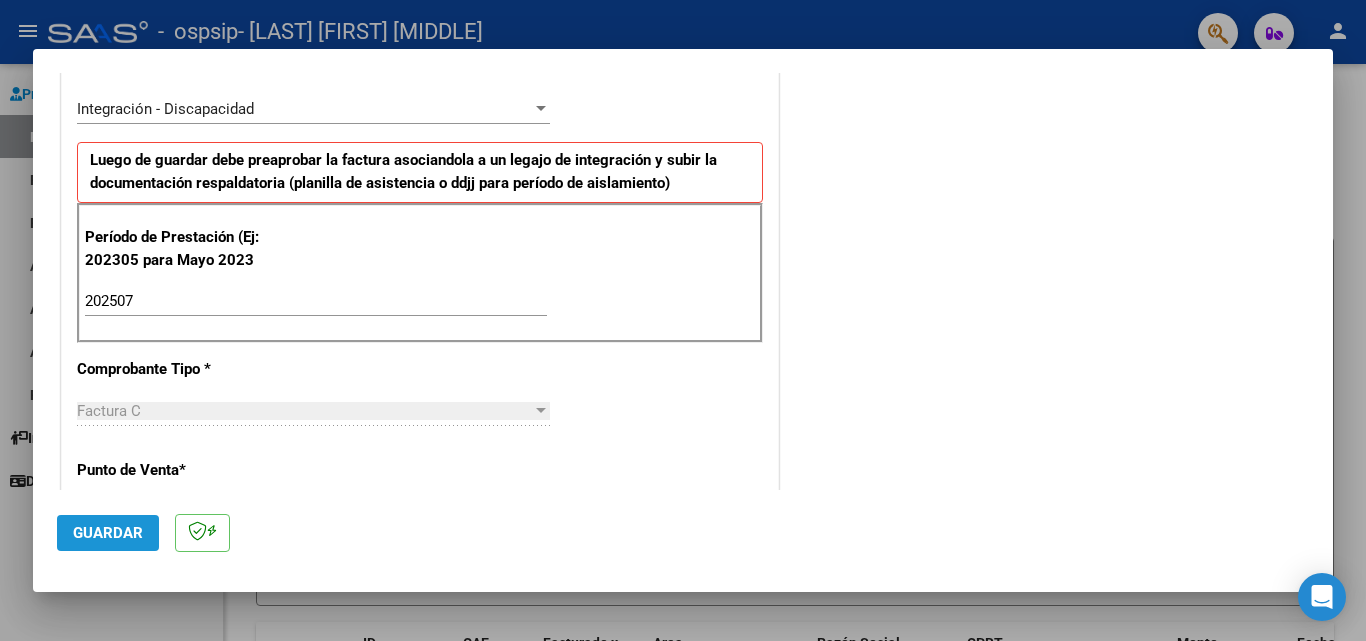 click on "Guardar" 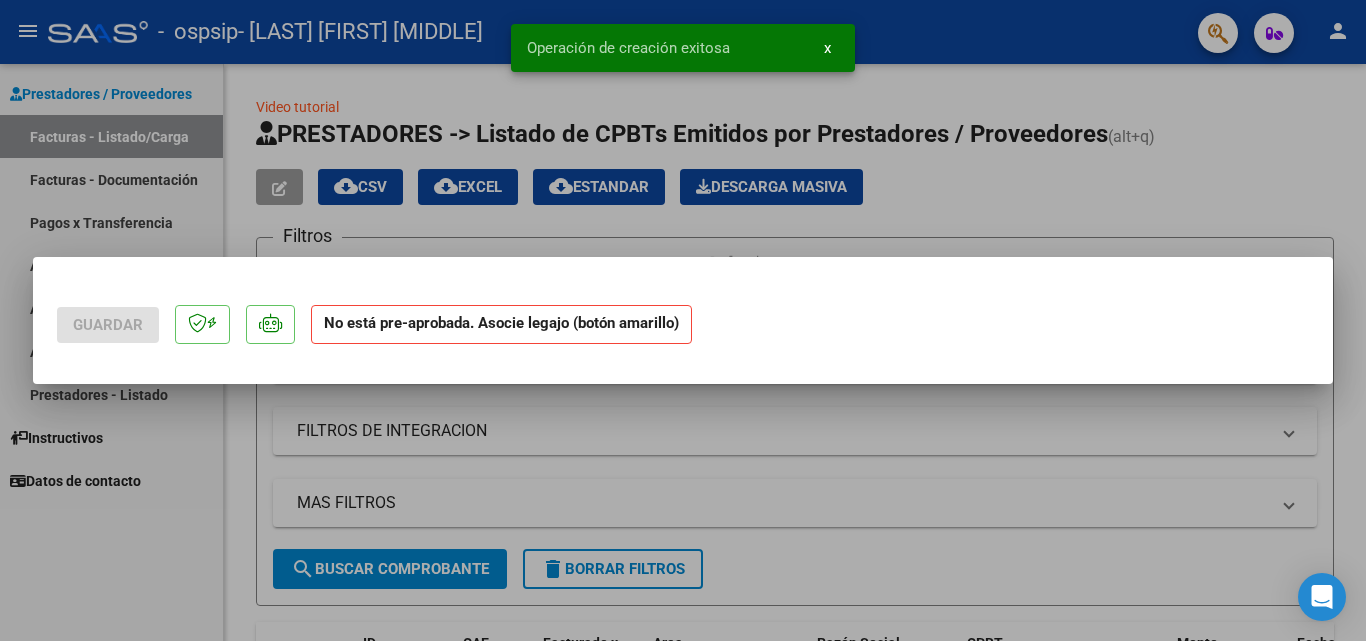 scroll, scrollTop: 0, scrollLeft: 0, axis: both 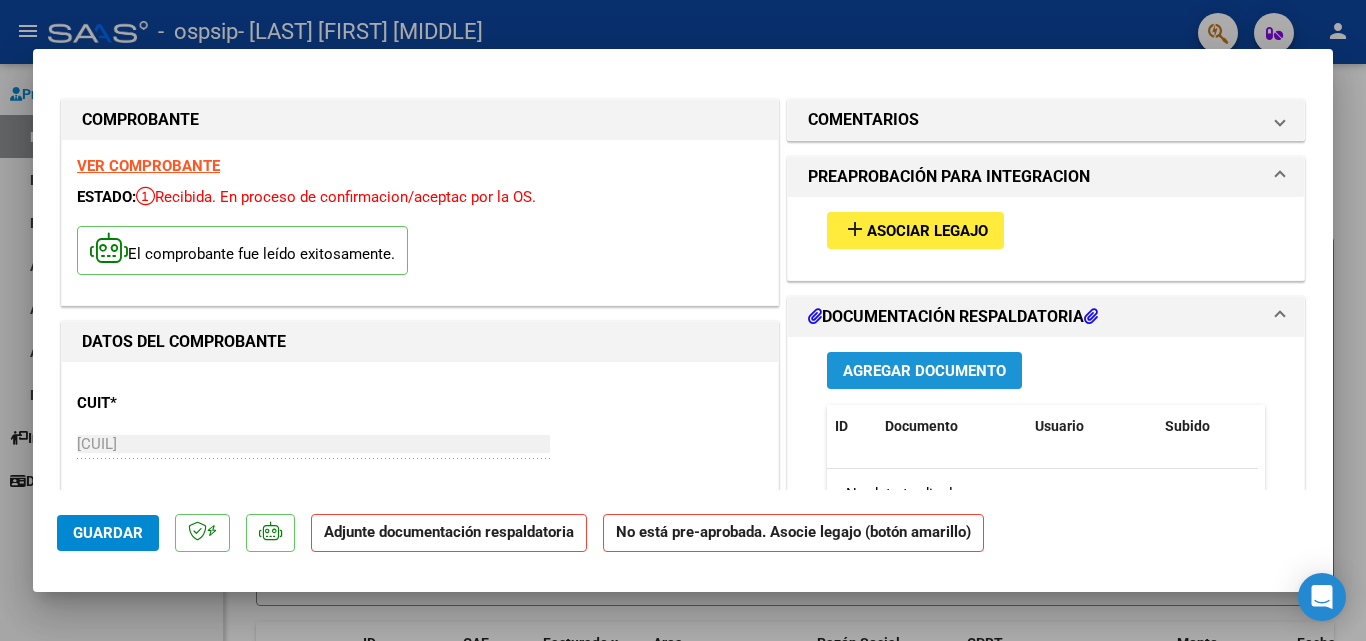 click on "Agregar Documento" at bounding box center [924, 371] 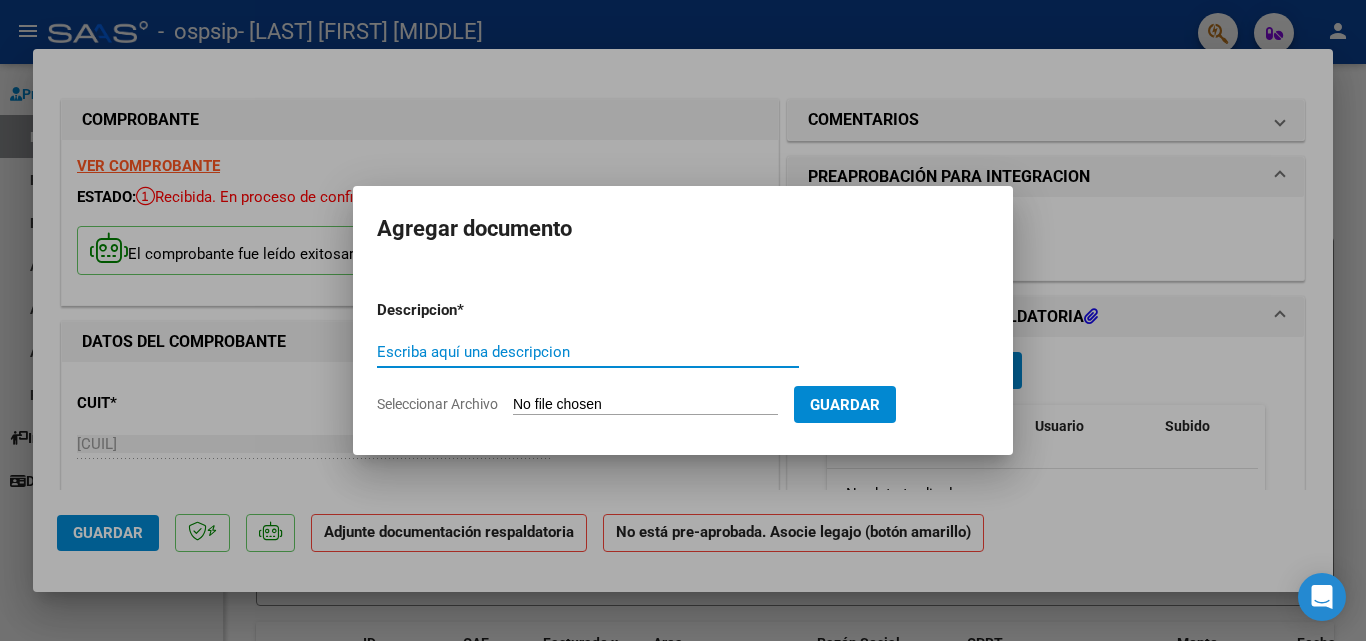 click on "Escriba aquí una descripcion" at bounding box center (588, 352) 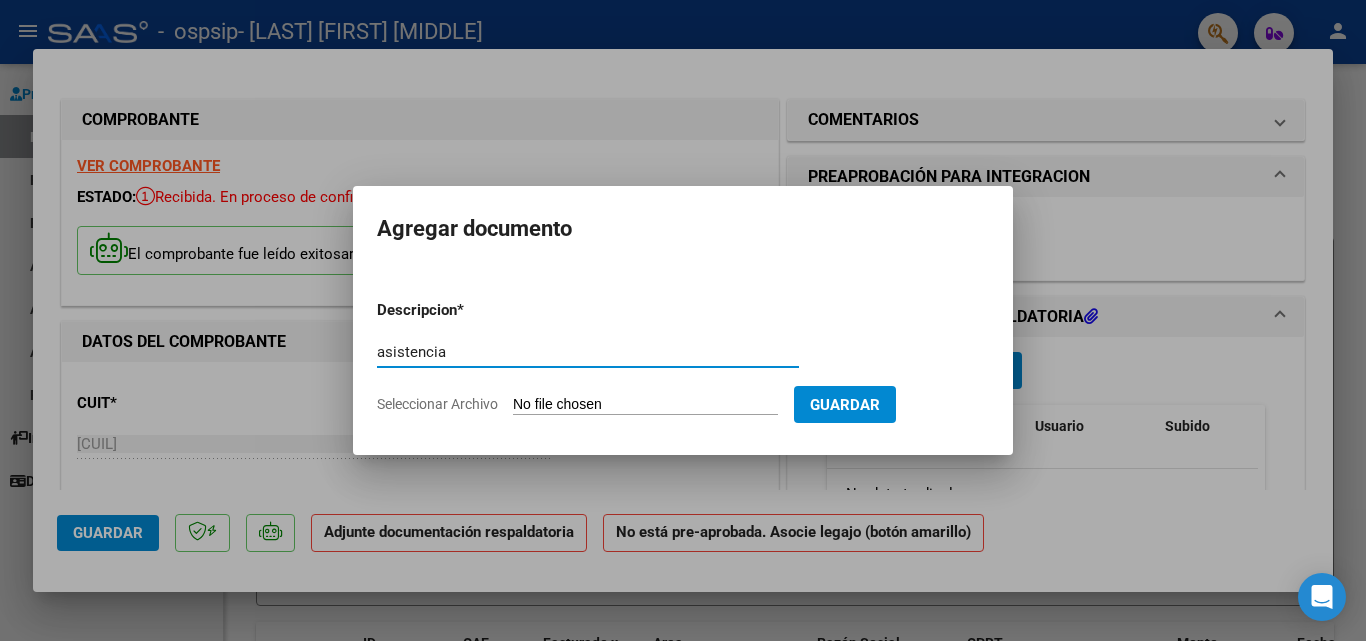 type on "asistencia" 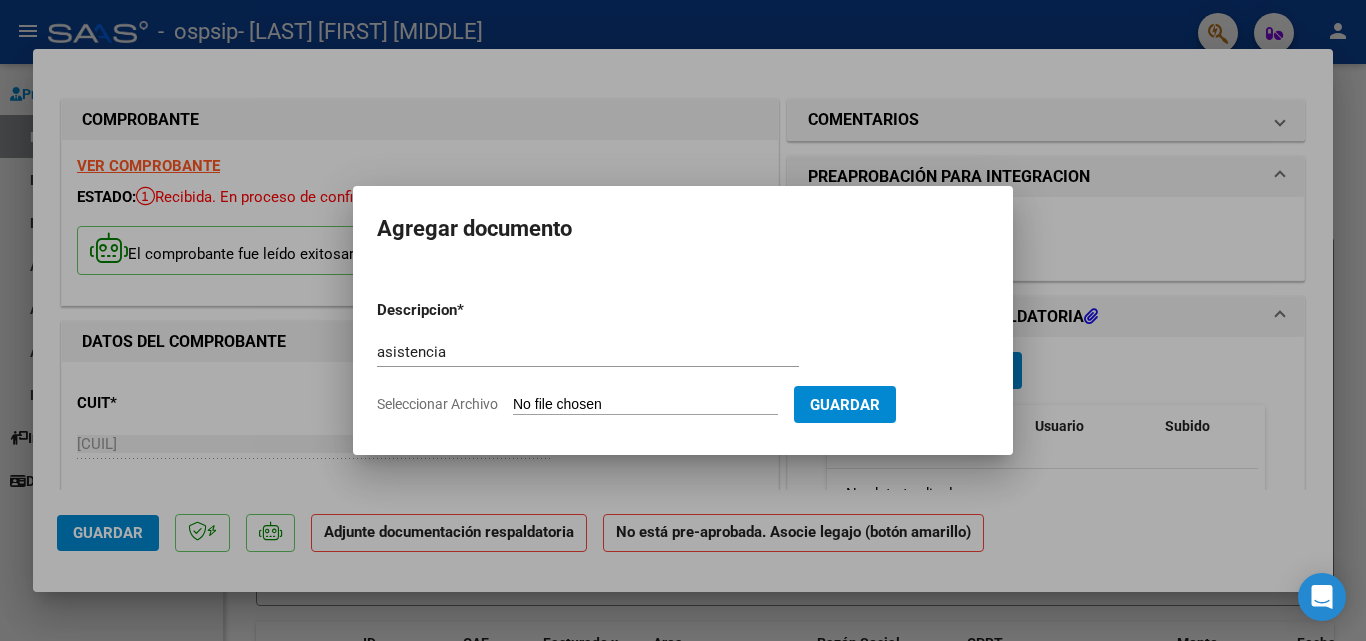 click on "Seleccionar Archivo" 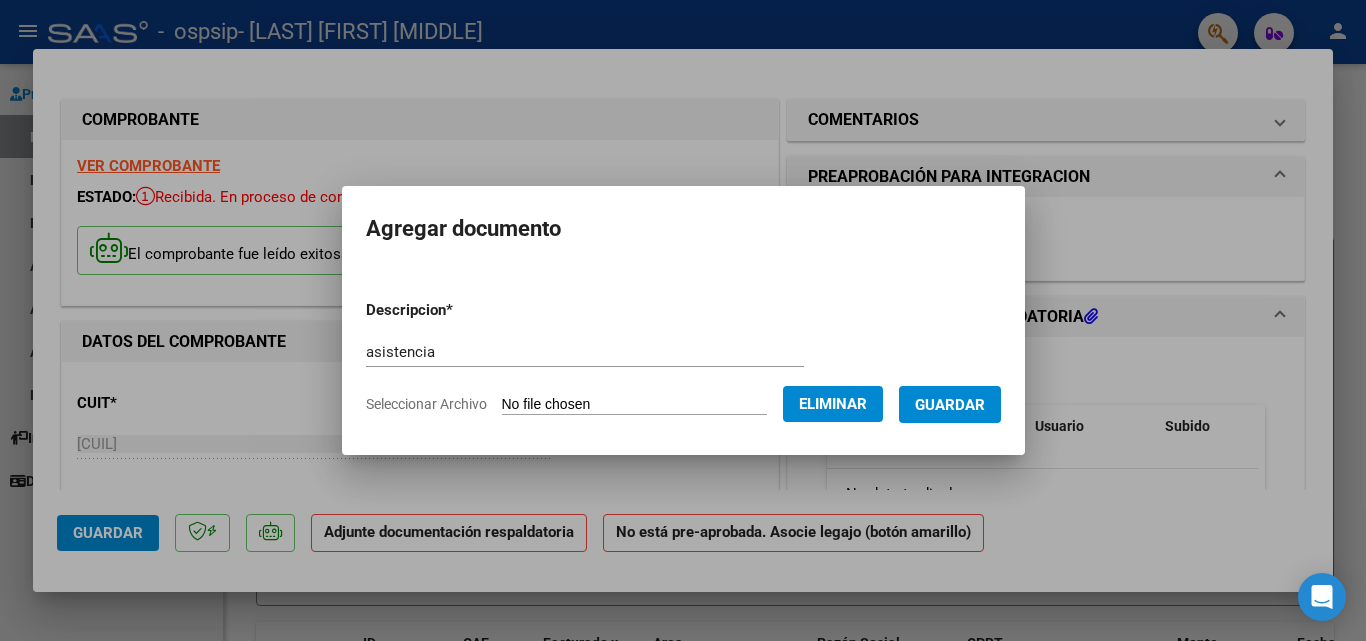 click on "Guardar" at bounding box center (950, 405) 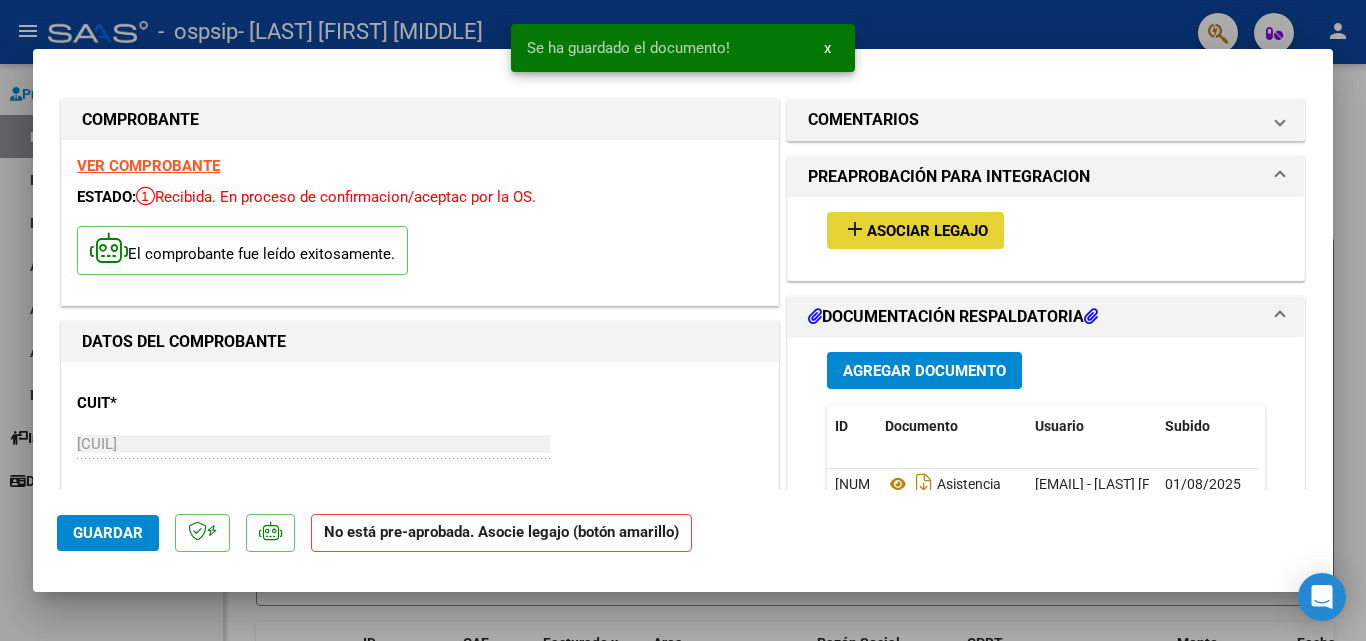 click on "Asociar Legajo" at bounding box center (927, 231) 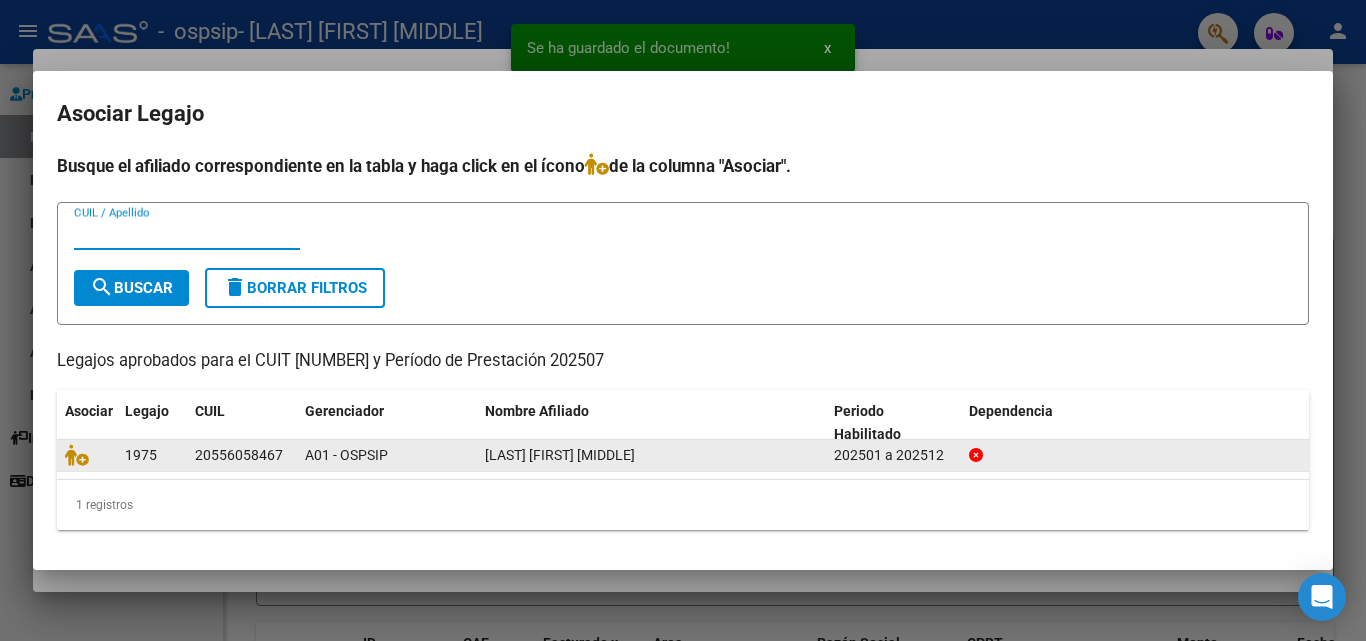 click on "1975" 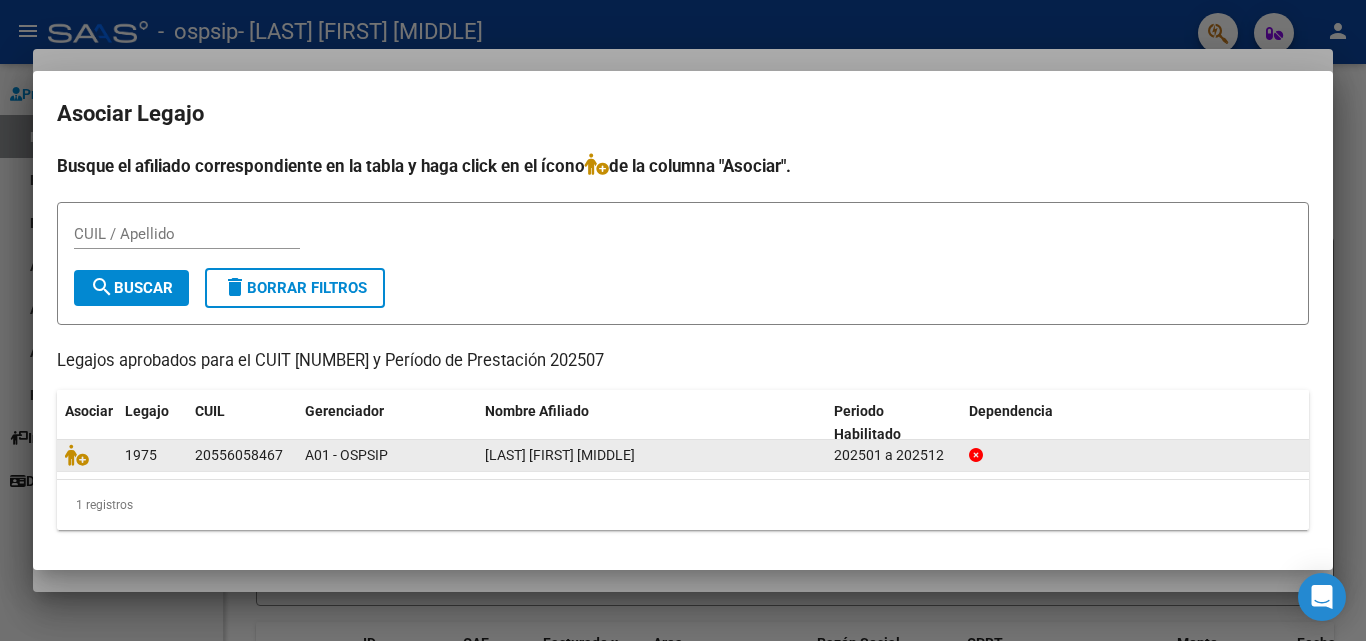 click on "1975" 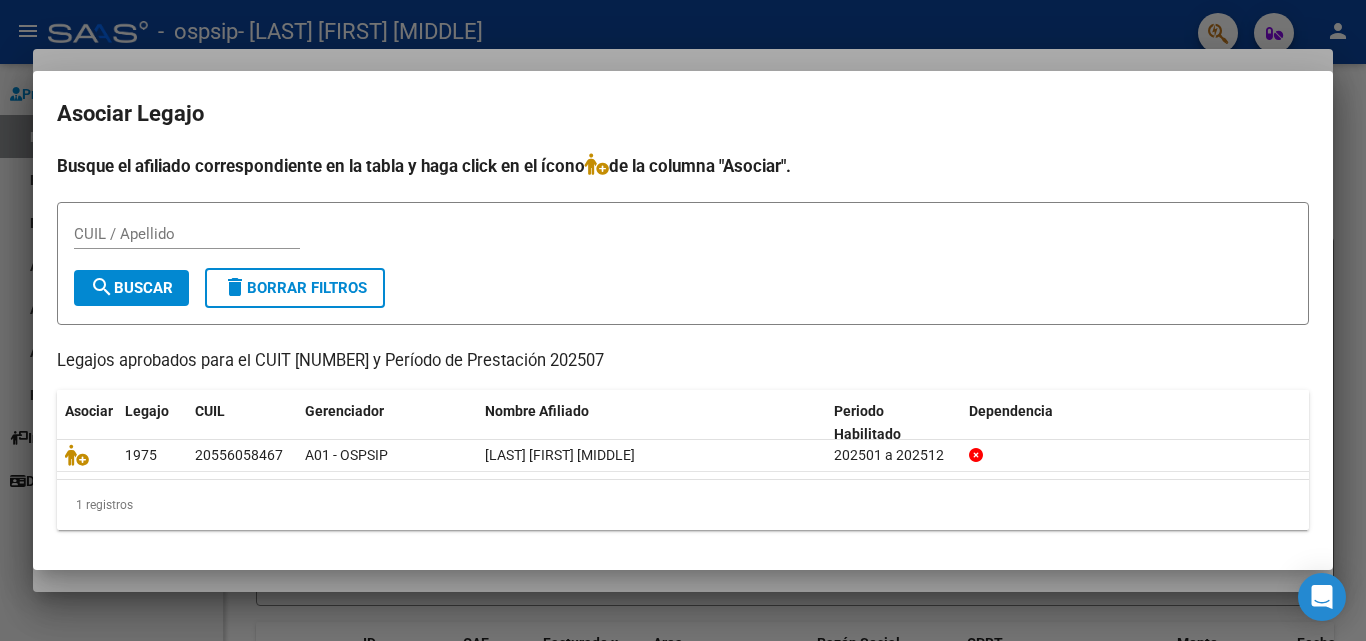 drag, startPoint x: 1329, startPoint y: 497, endPoint x: 1325, endPoint y: 538, distance: 41.19466 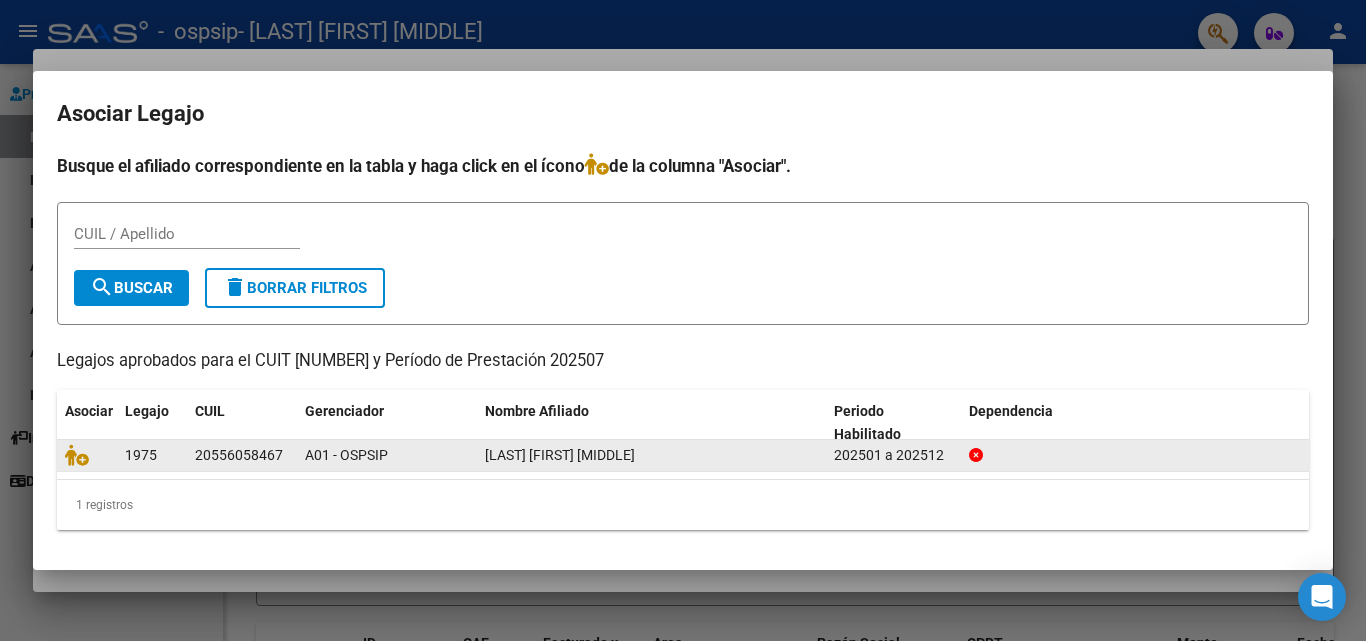 click on "[LAST] [FIRST] [MIDDLE]" 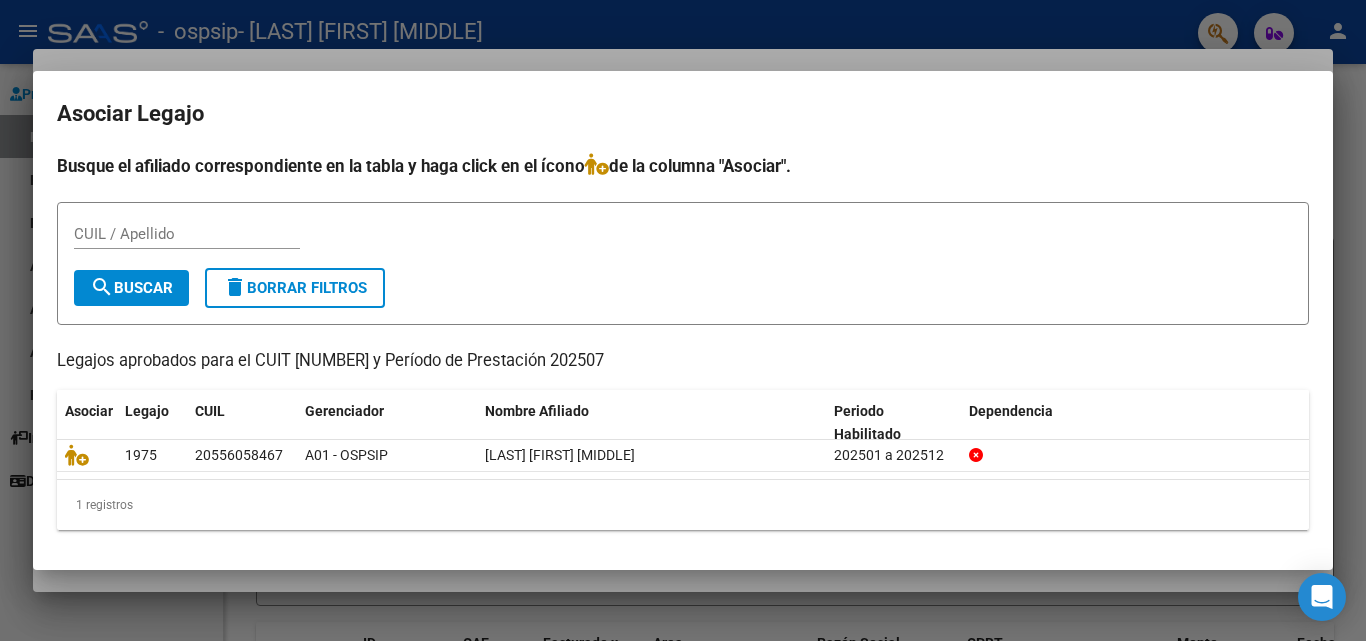 click on "CUIL / Apellido" at bounding box center [187, 234] 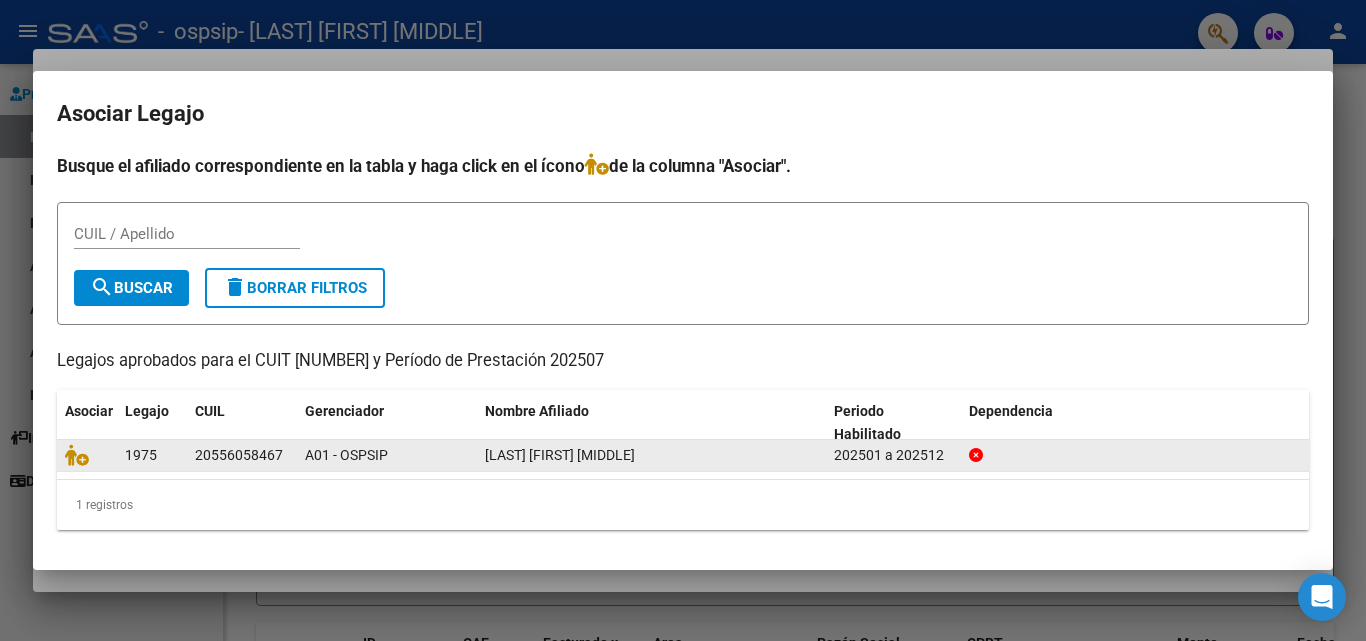 drag, startPoint x: 196, startPoint y: 456, endPoint x: 277, endPoint y: 455, distance: 81.00617 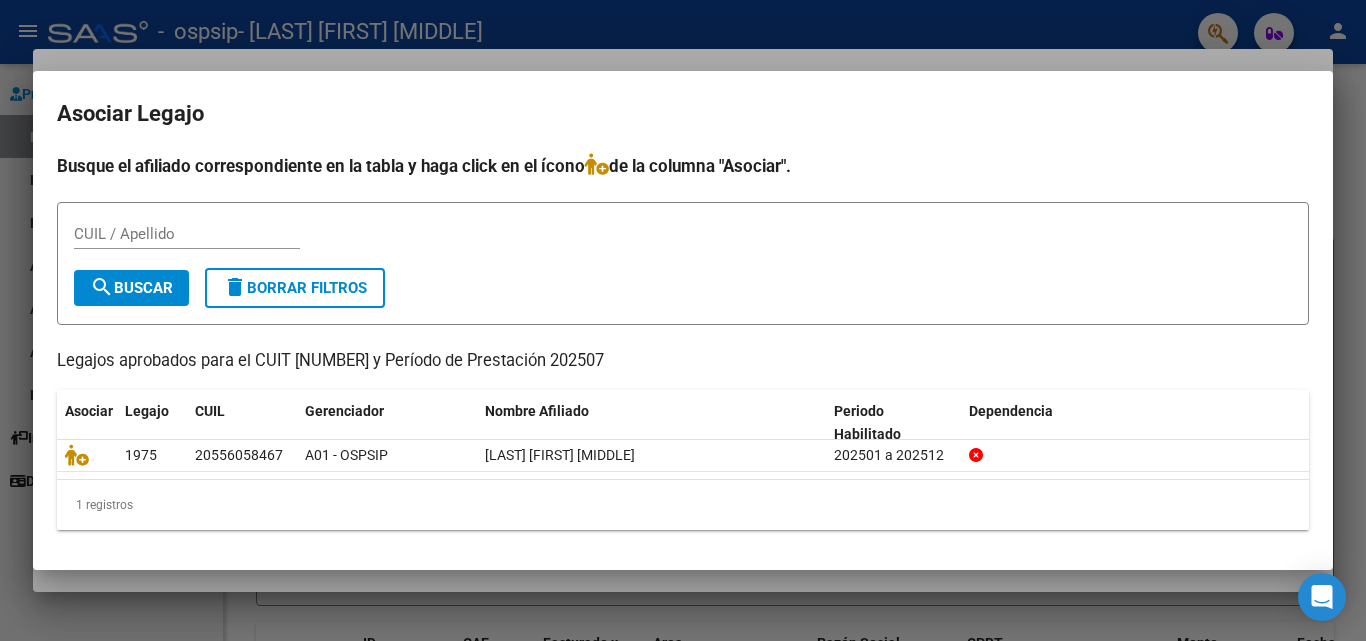 click on "CUIL / Apellido" at bounding box center [187, 234] 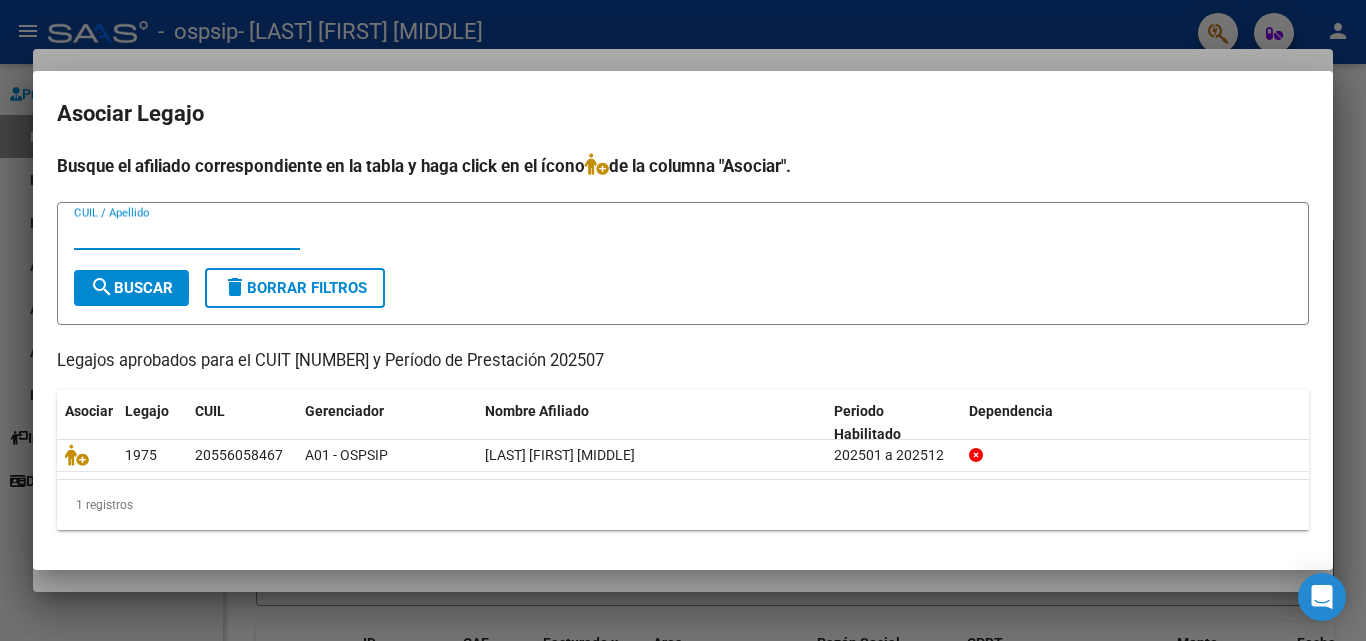 paste on "20556058467" 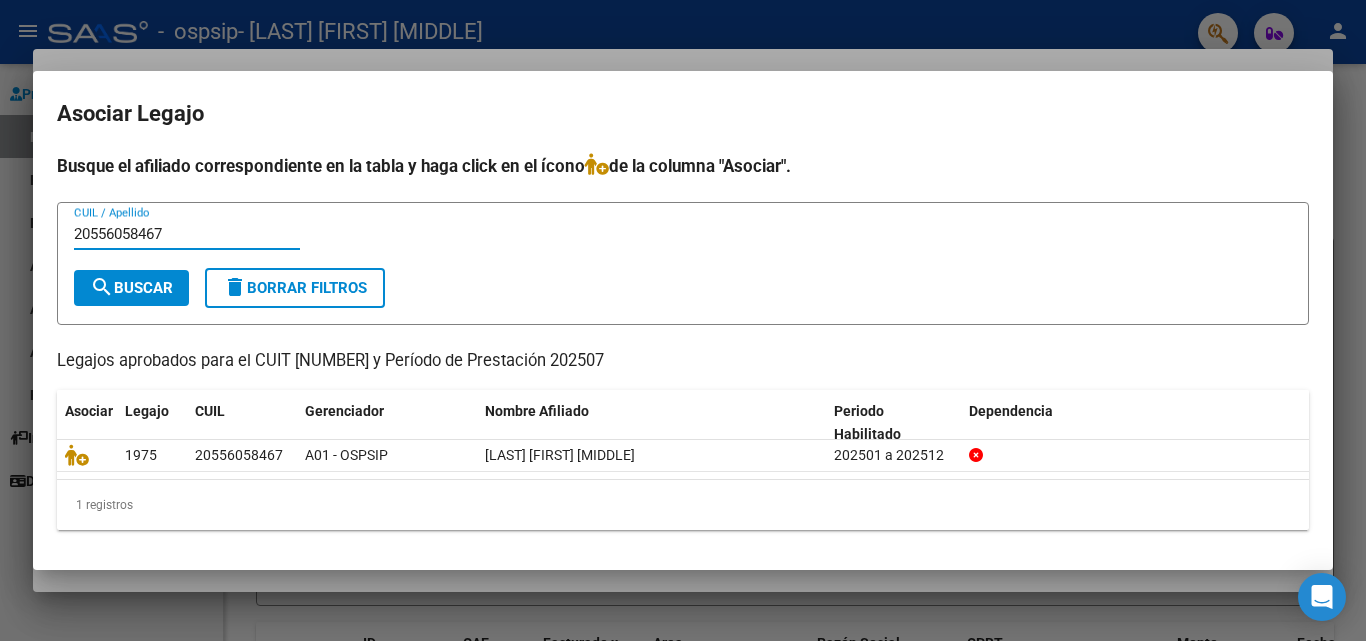 type on "20556058467" 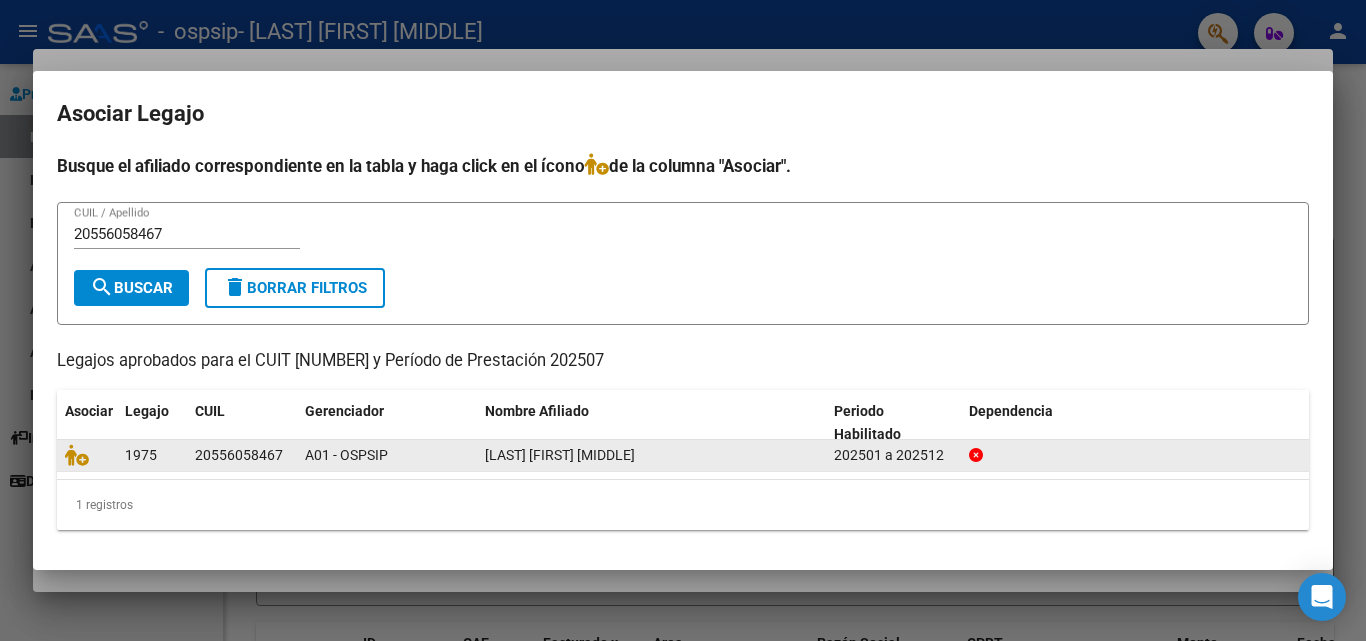 click on "[LAST] [FIRST] [MIDDLE]" 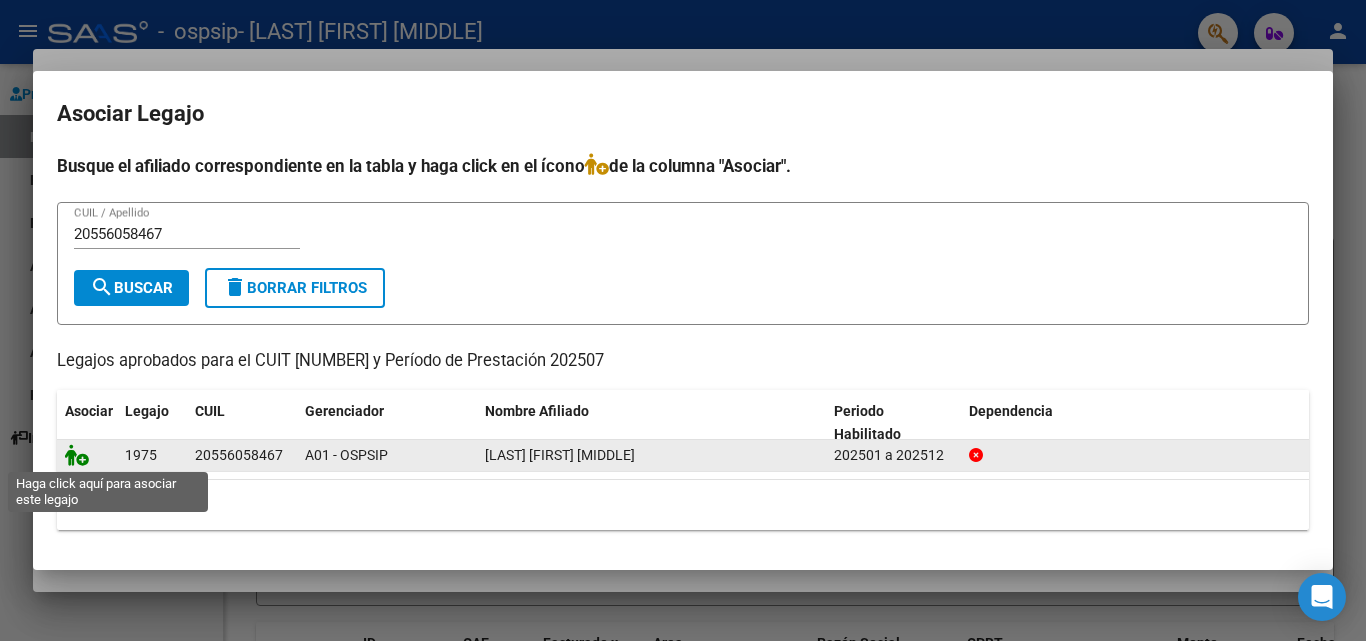 click 